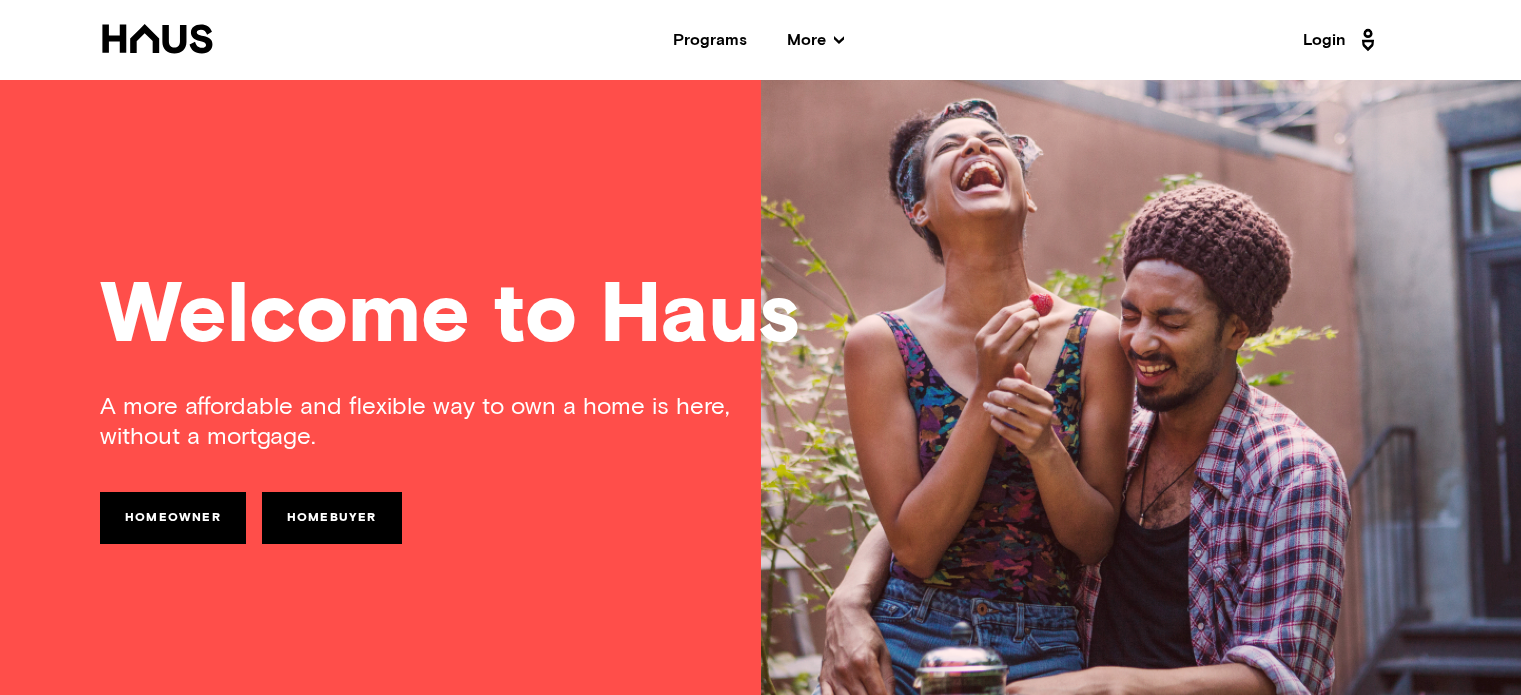 scroll, scrollTop: 1491, scrollLeft: 0, axis: vertical 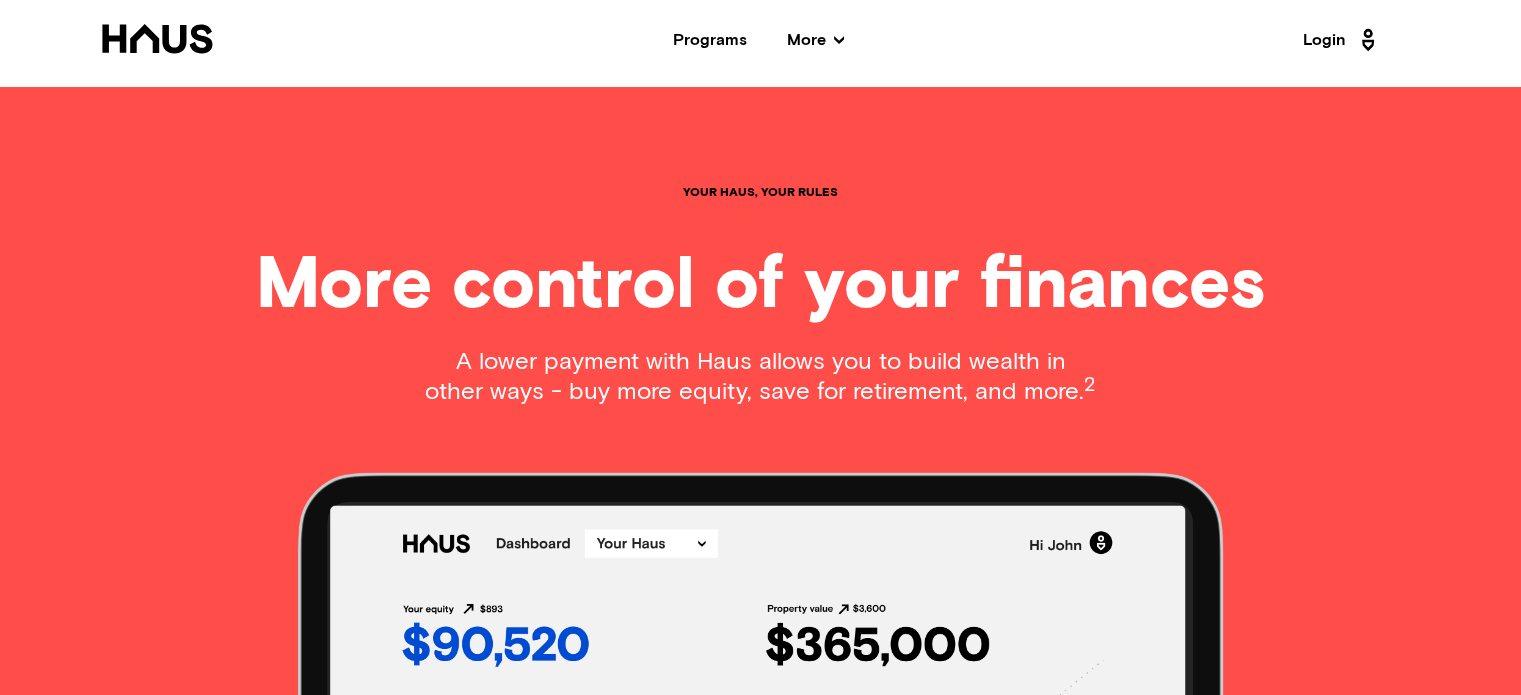 click 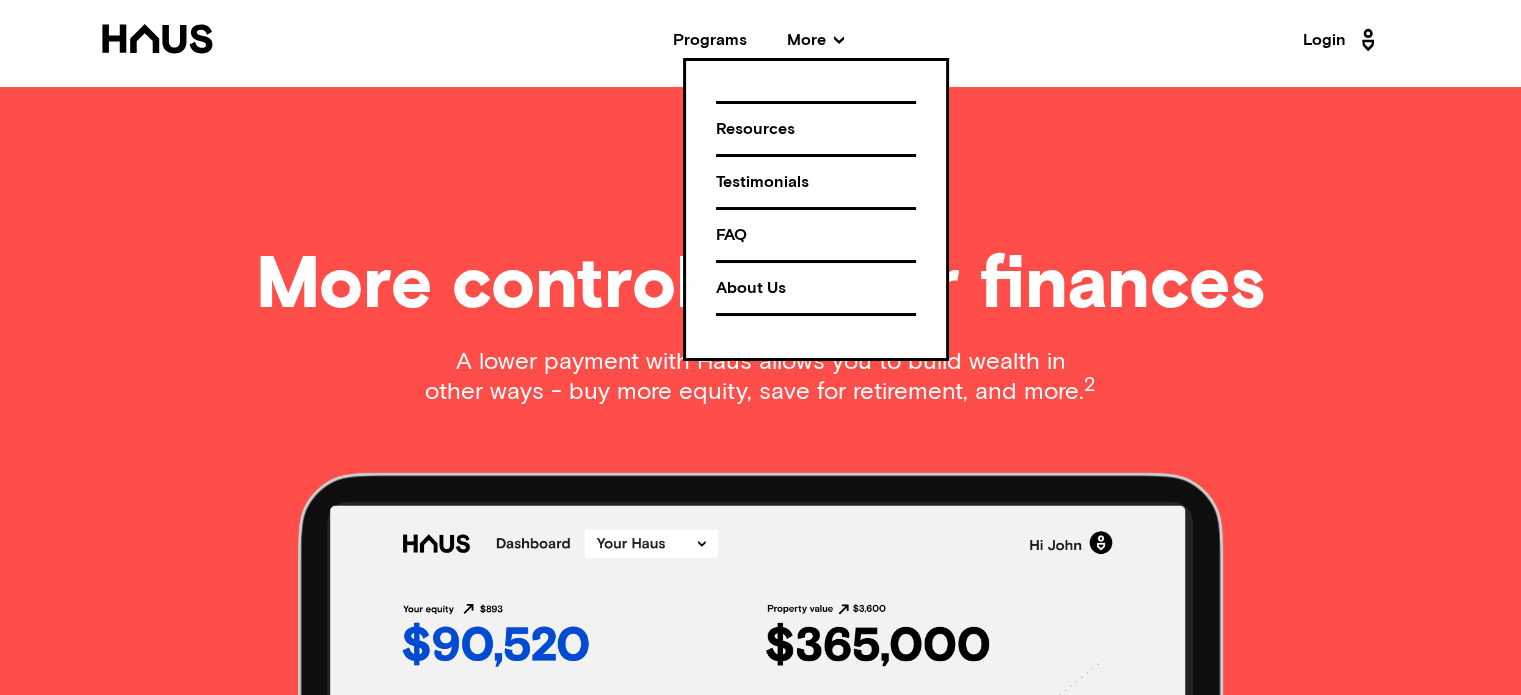 click on "Resources" at bounding box center [816, 129] 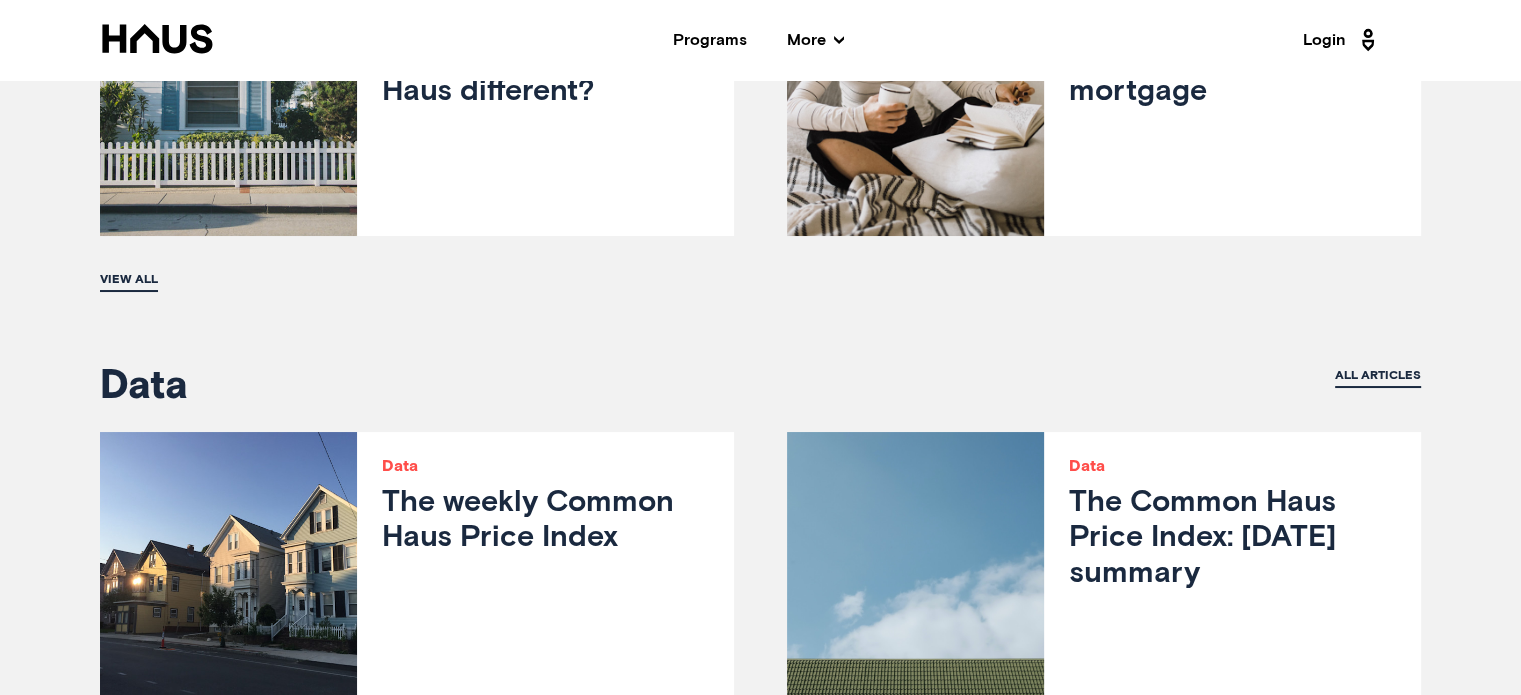 scroll, scrollTop: 4844, scrollLeft: 0, axis: vertical 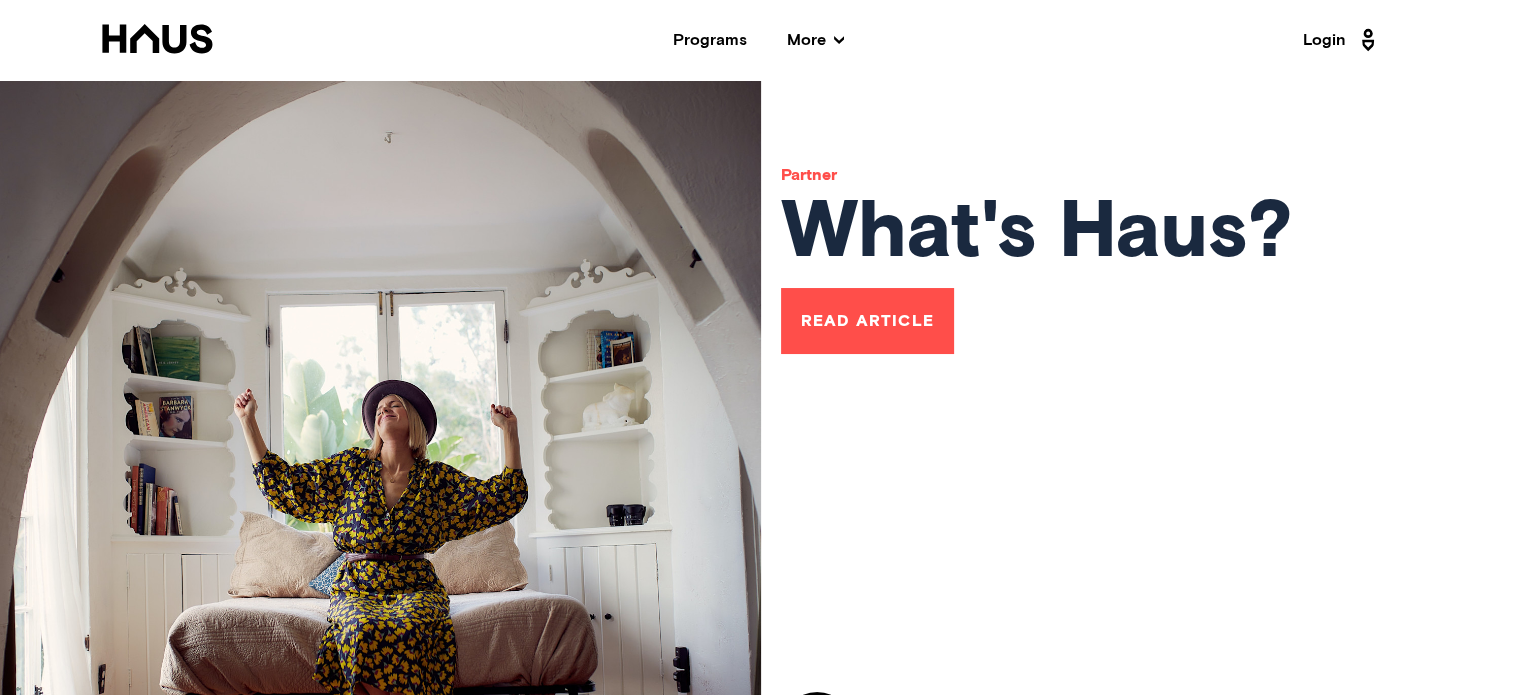 click on "More" at bounding box center [815, 40] 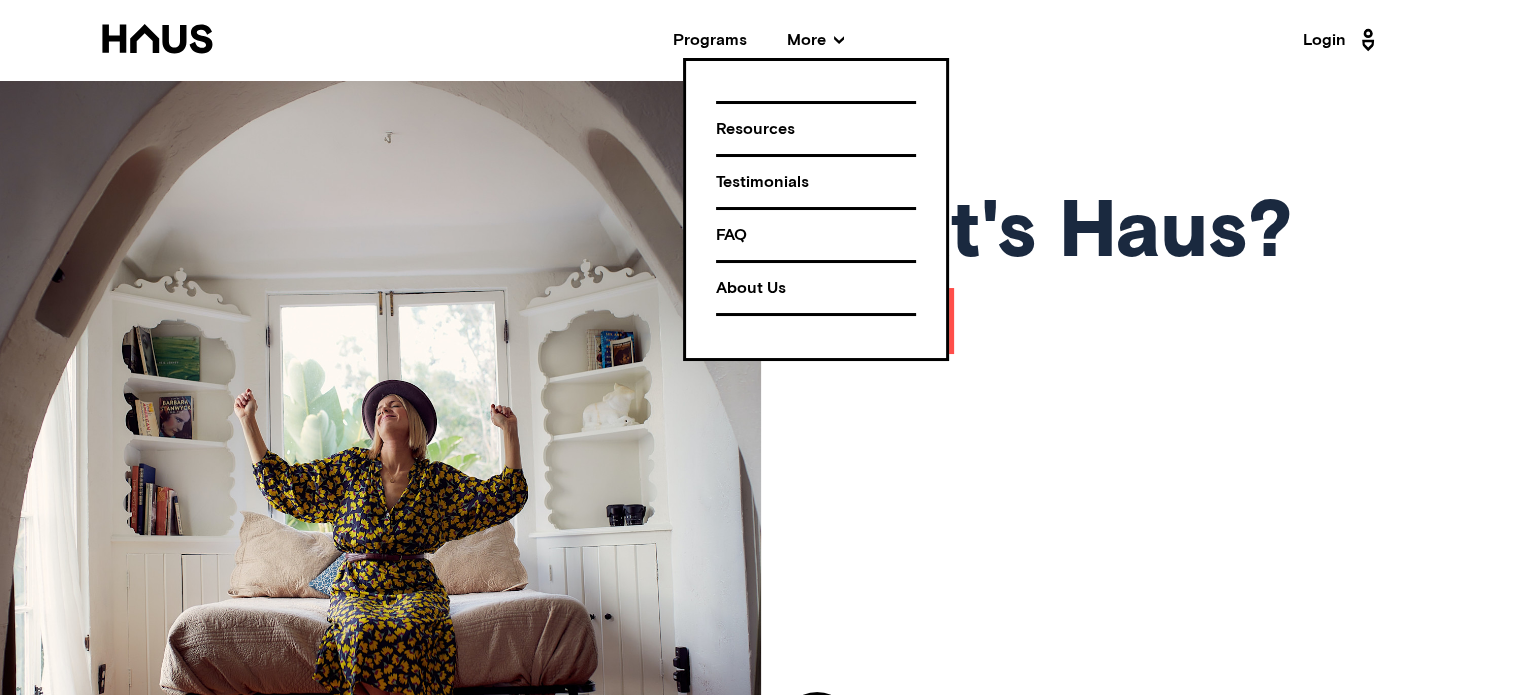 click on "Partner What's Haus? Read Article By  Haus" at bounding box center [1037, 460] 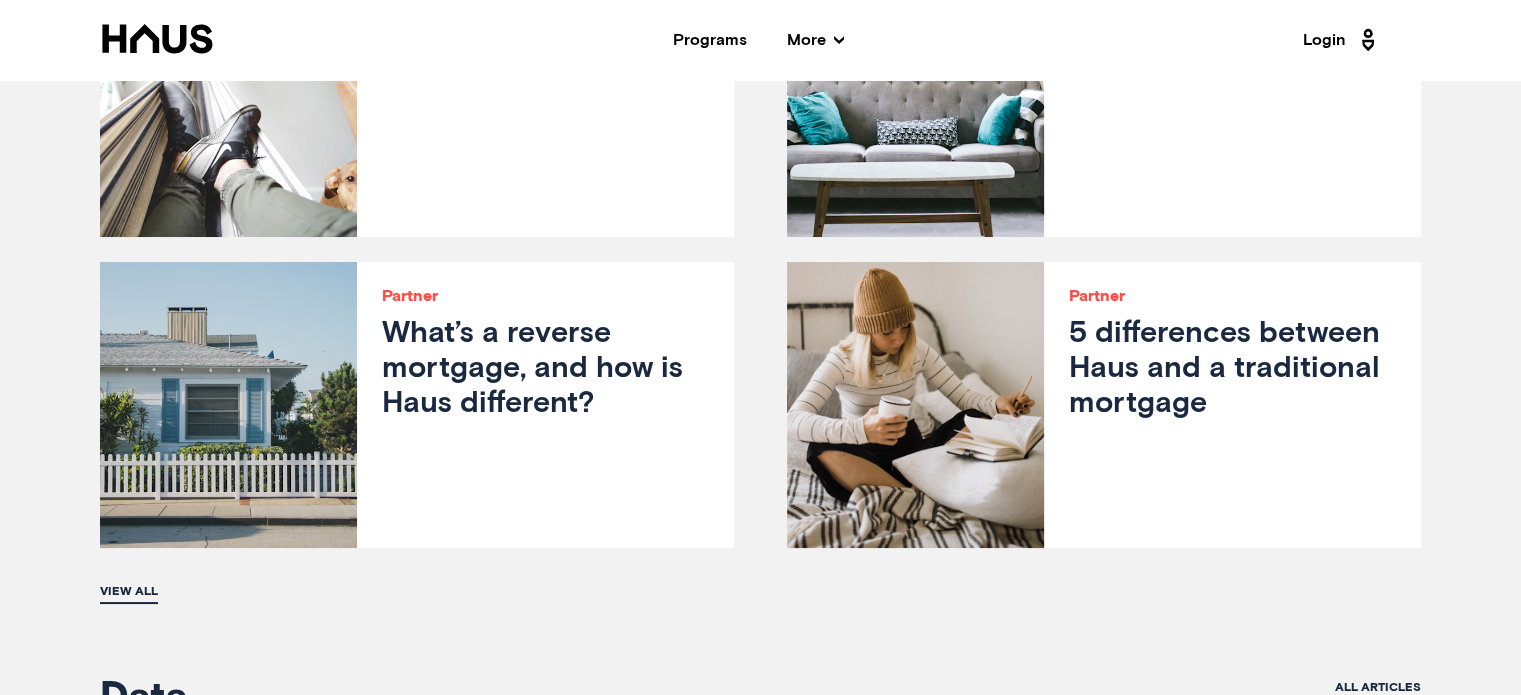 scroll, scrollTop: 4868, scrollLeft: 0, axis: vertical 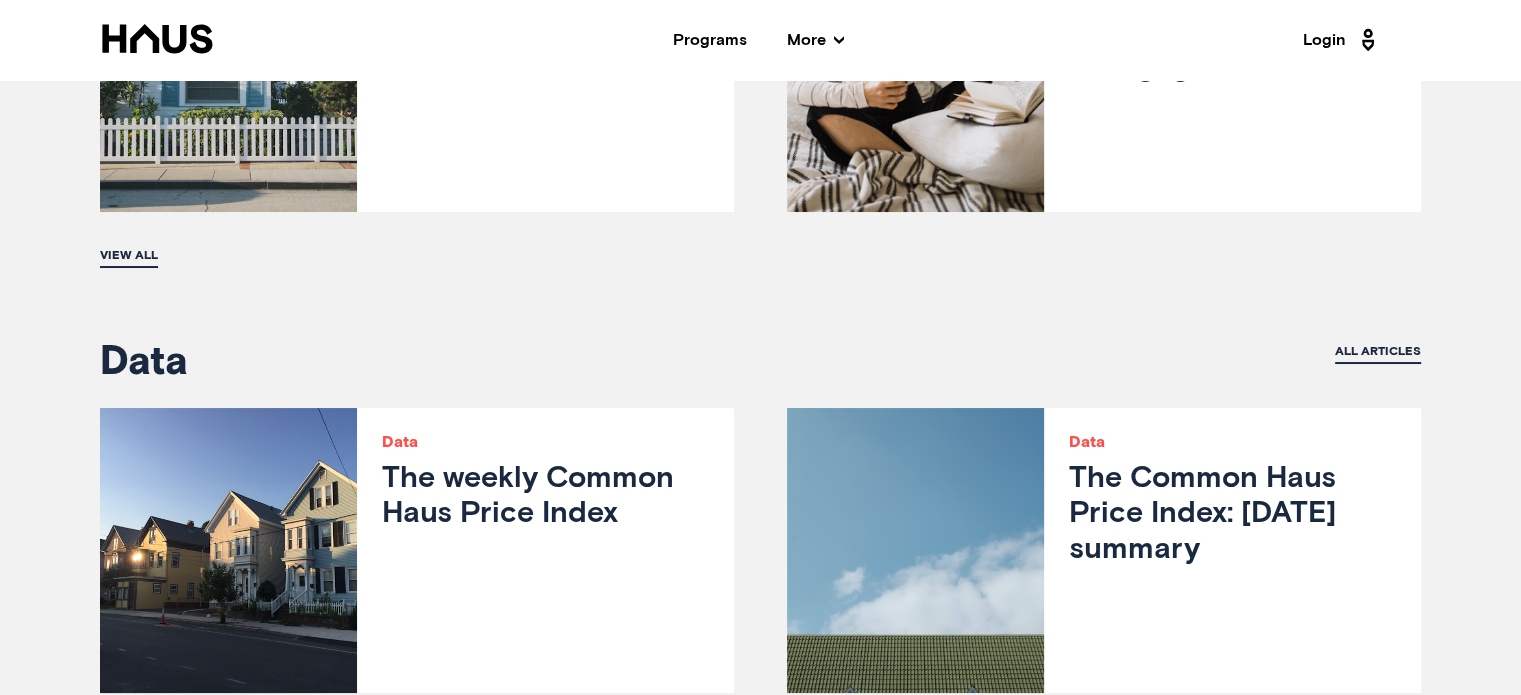 click on "View all" at bounding box center (129, 257) 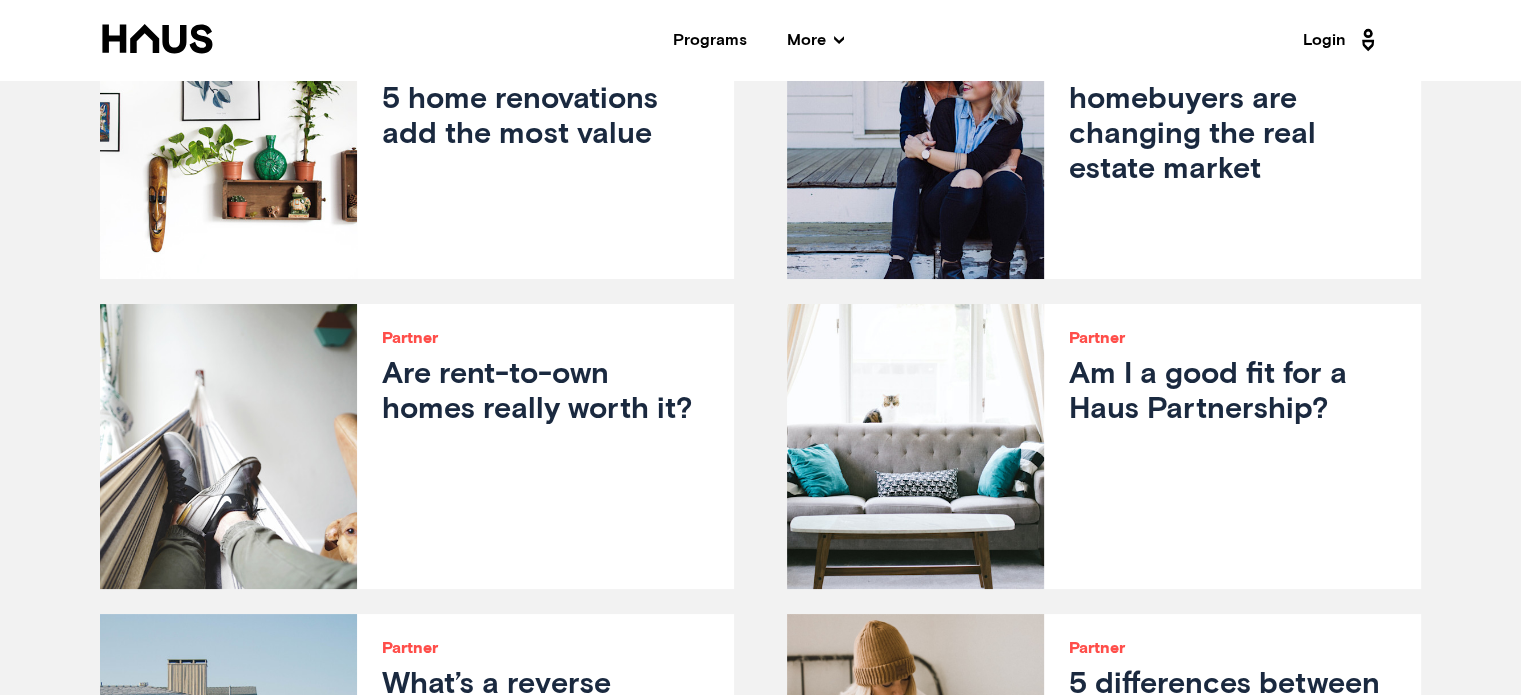 scroll, scrollTop: 3688, scrollLeft: 0, axis: vertical 